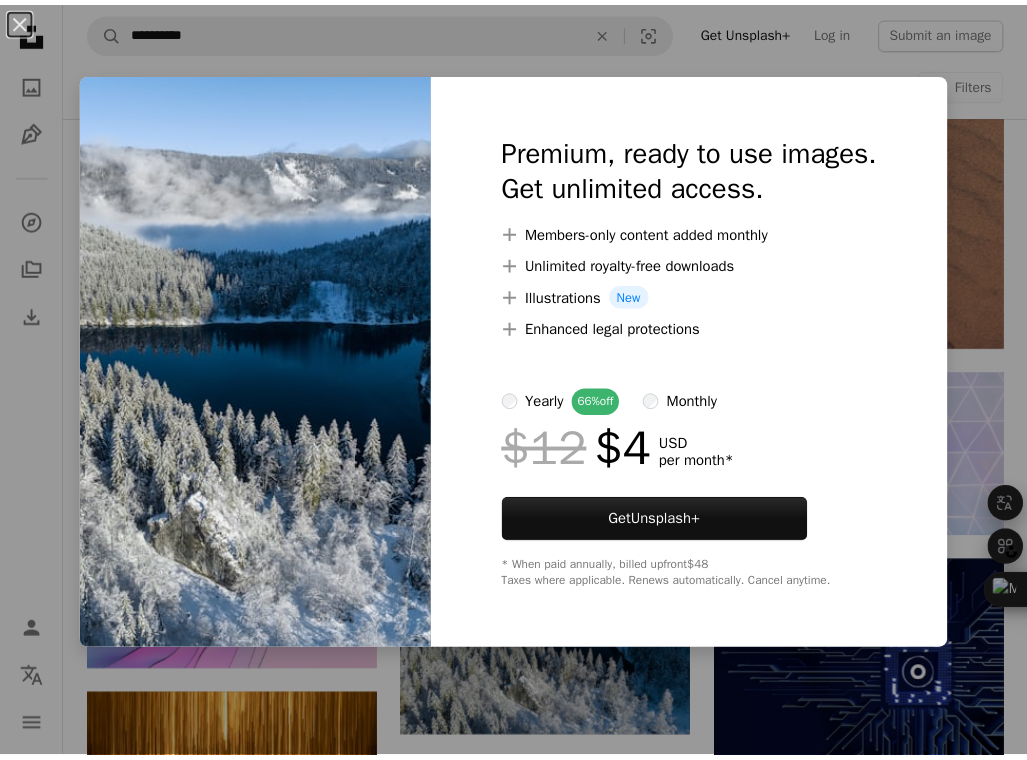 scroll, scrollTop: 9880, scrollLeft: 0, axis: vertical 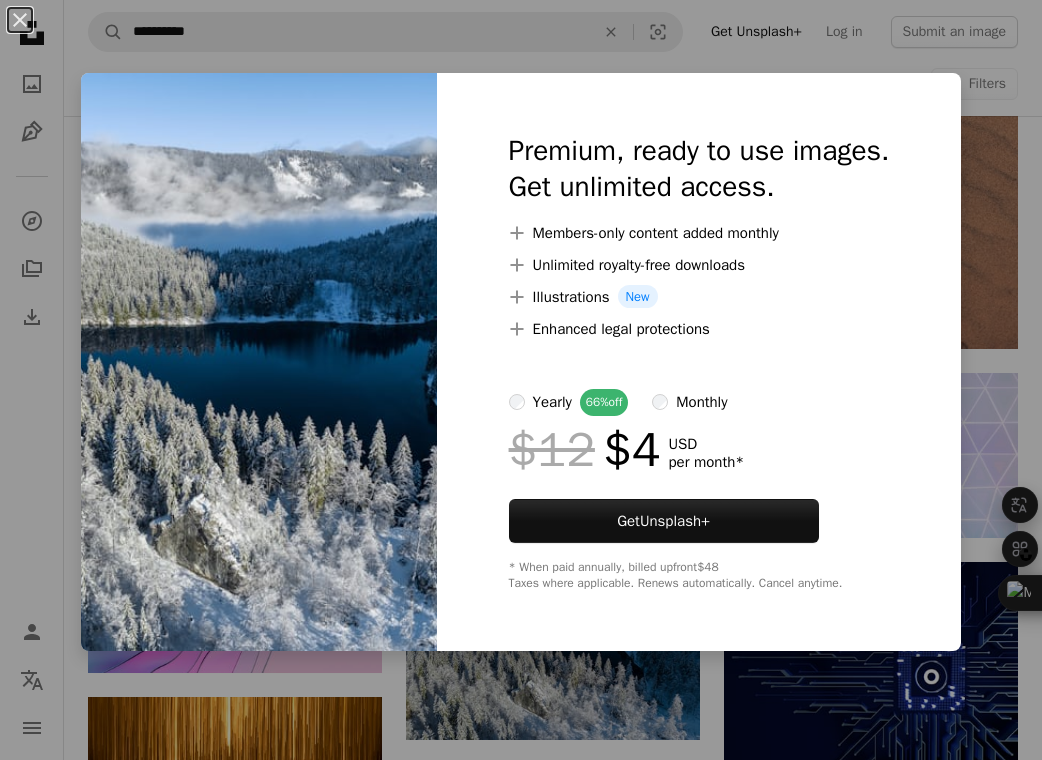 click on "Premium, ready to use images. Get unlimited access. A plus sign Members-only content added monthly A plus sign Unlimited royalty-free downloads A plus sign Illustrations  New A plus sign Enhanced legal protections yearly 66%  off monthly $12   $4 USD per month * Get  Unsplash+ * When paid annually, billed upfront  $48 Taxes where applicable. Renews automatically. Cancel anytime." at bounding box center (699, 362) 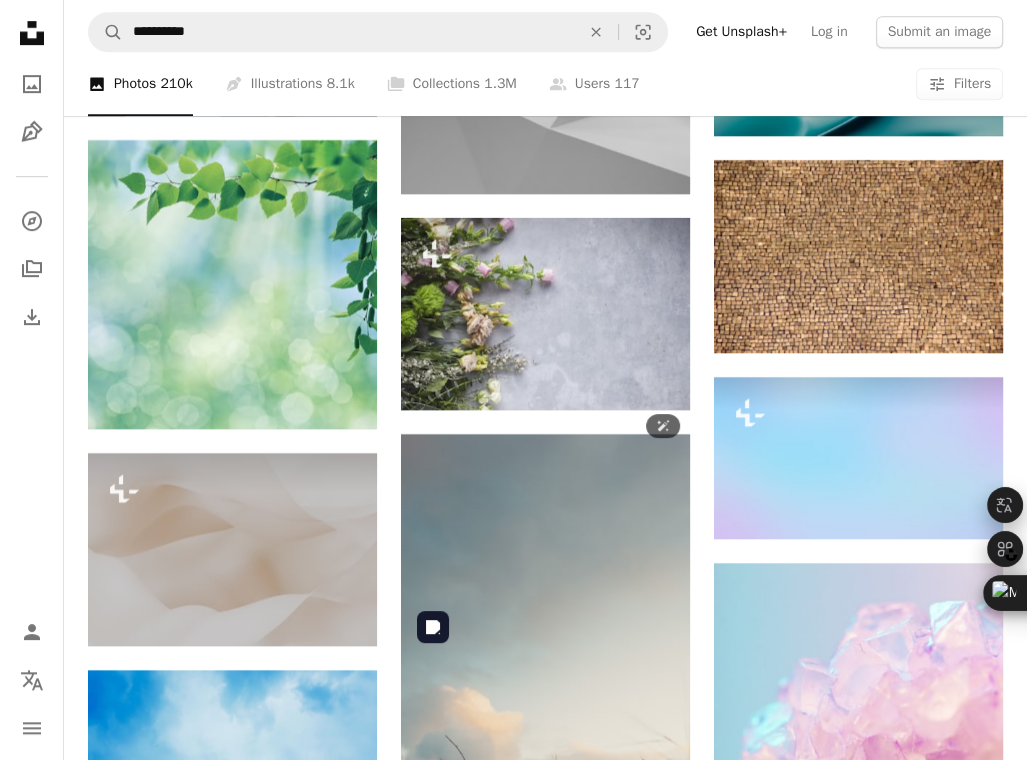 scroll, scrollTop: 16000, scrollLeft: 0, axis: vertical 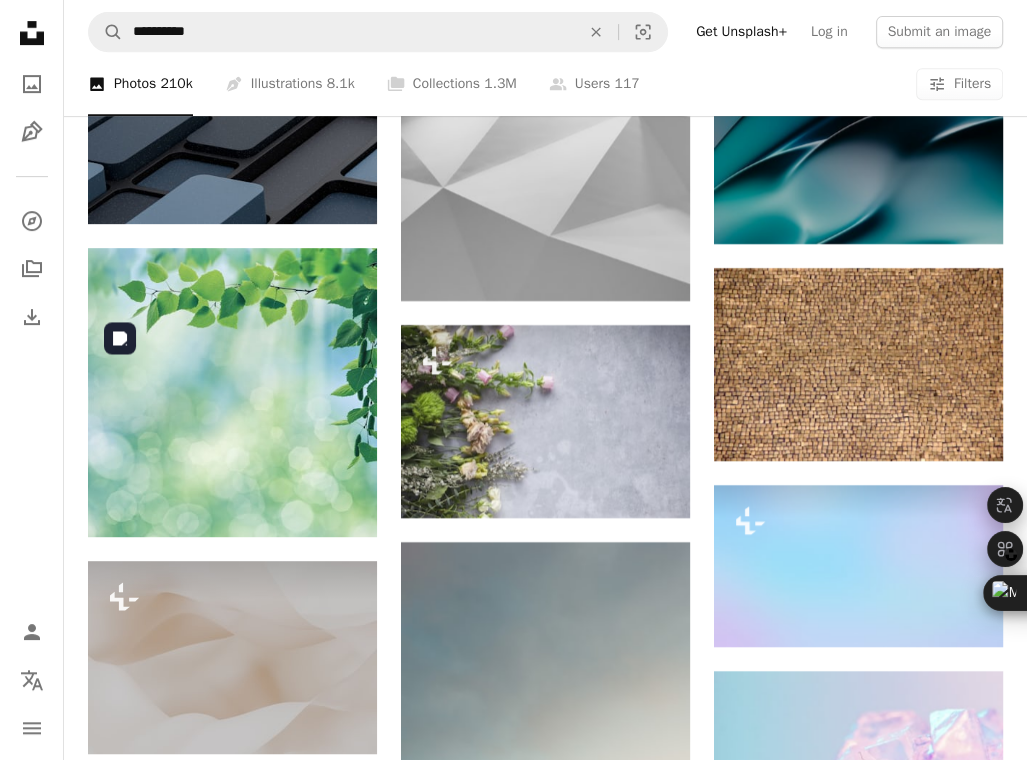 click at bounding box center (232, 1077) 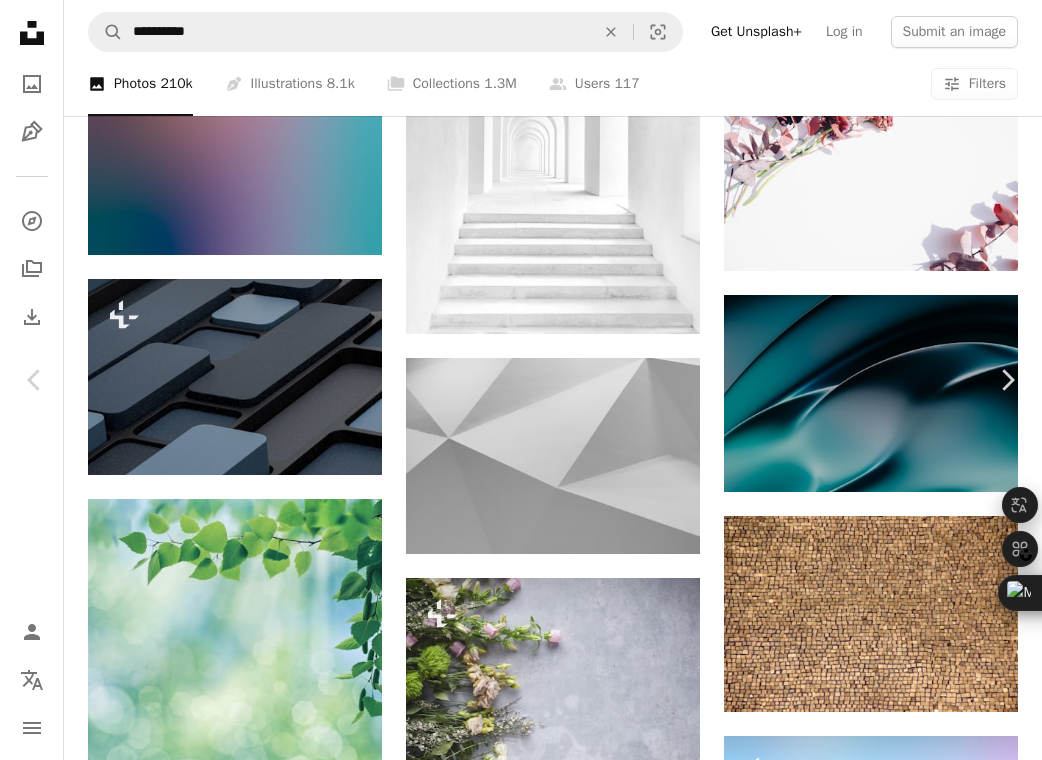 click on "Zoom in" at bounding box center [513, 5934] 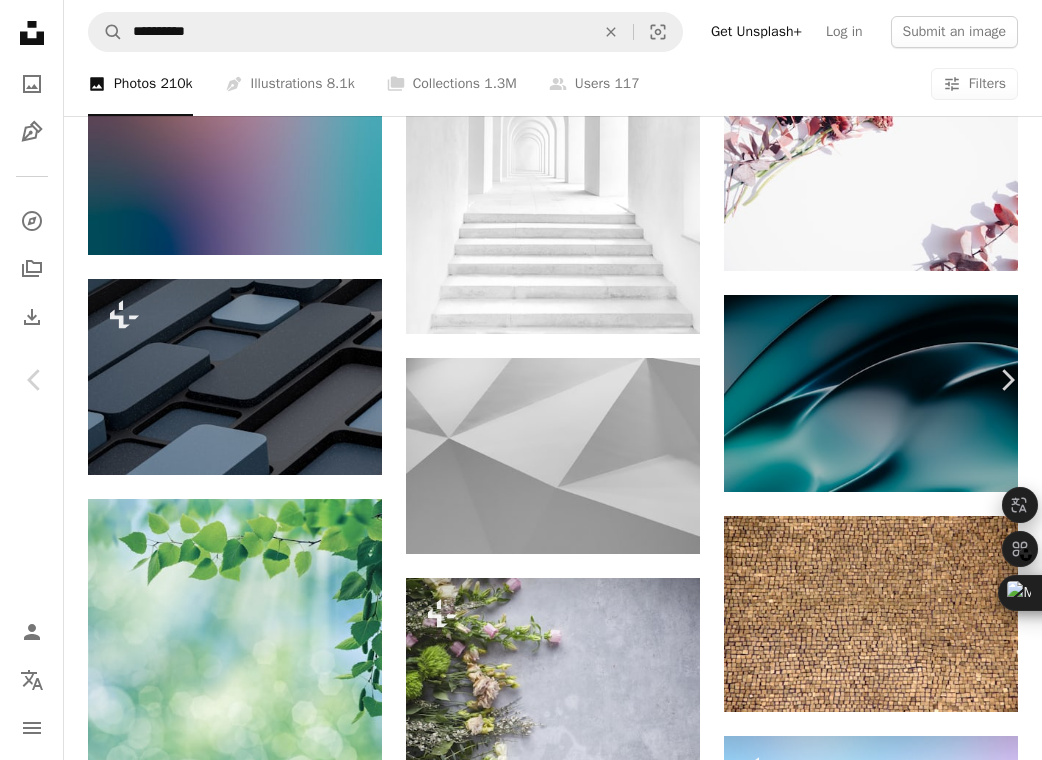 drag, startPoint x: 895, startPoint y: 678, endPoint x: 931, endPoint y: 704, distance: 44.407207 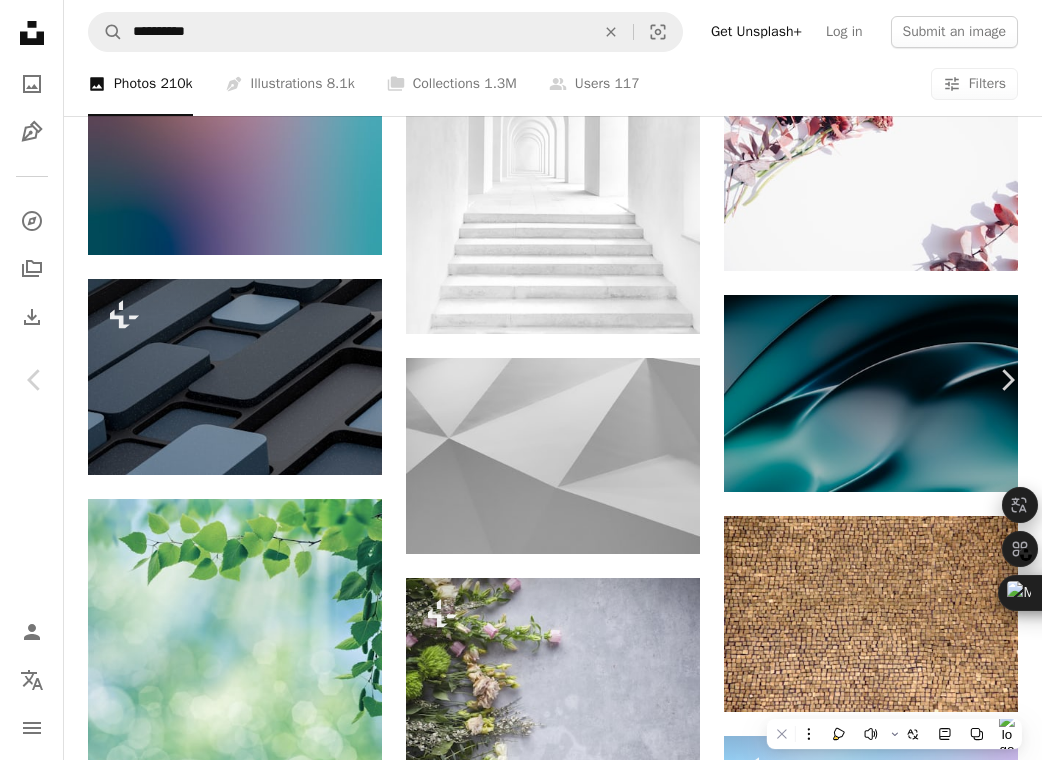 click on "Featured in Photos A forward-right arrow Share More Actions A map marker [CITY], [REGION], [COUNTRY] Calendar outlined Published on  [DATE], [YEAR] Camera [CAMERA_MODEL] Safety Licensed under the  Unsplash+ License background desktop wallpapers sunrise new zealand reflection hill wide ultra wide glass water symmetrical mount taranaki north island taranaki Public domain images" at bounding box center (513, 6324) 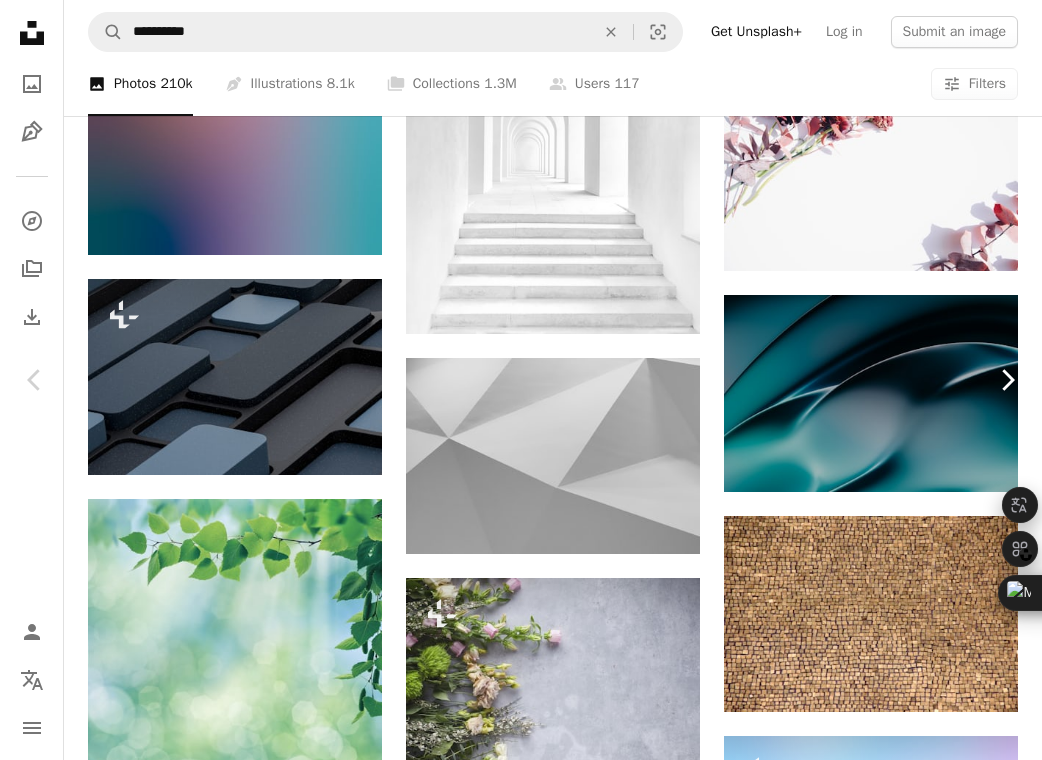 click on "Chevron right" at bounding box center (1007, 380) 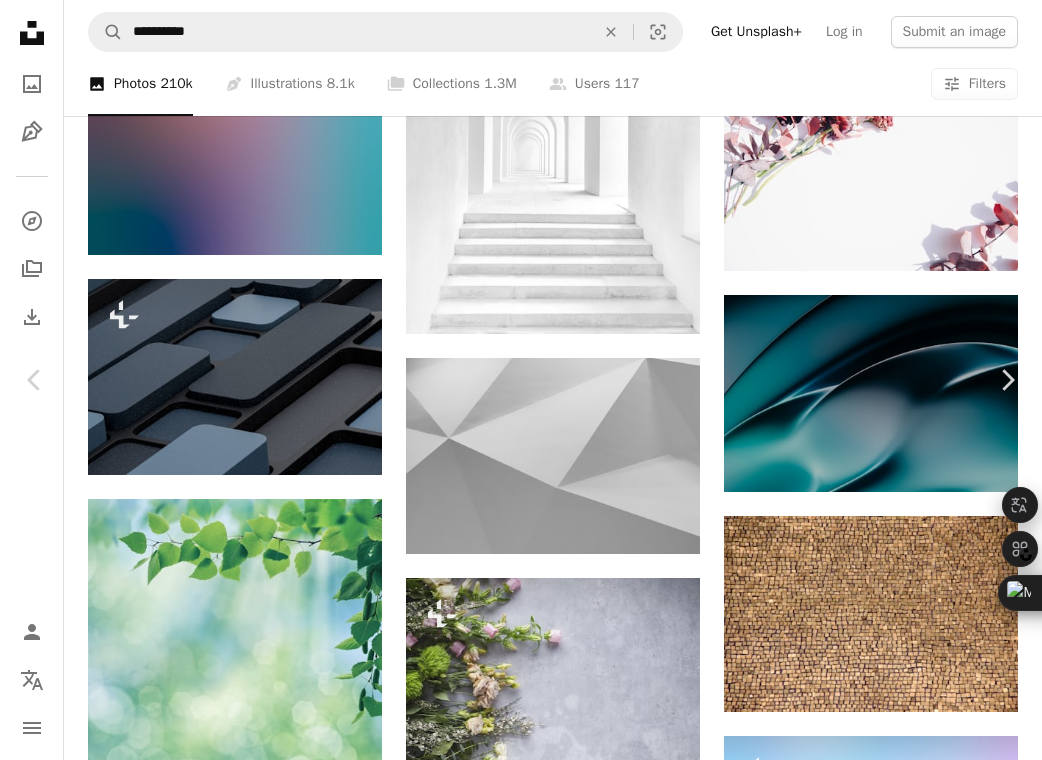 click on "An X shape Chevron left Chevron right [FIRST] [LAST] [FIRST] [LAST] A heart A plus sign Edit image   Plus sign for Unsplash+ Download free Chevron down Zoom in Views [NUMBER] Downloads [NUMBER] Featured in Photos A forward-right arrow Share Info icon Info More Actions [LOCATION] Calendar outlined Published on  [DATE], [YEAR] Camera [CAMERA_MODEL] Safety Free to use under the  Unsplash License background texture summer plant wall color wood minimal leaf backdrop tropical modern wood background botanical vine wood wallpaper vines feminine ivy HDR Photos & Images HD Wallpapers Browse premium related images on iStock  |  Save 20% with code UNSPLASH20 View more on iStock  ↗ Related images A heart A plus sign [FIRST] [LAST] Arrow pointing down A heart A plus sign [FIRST] [LAST] Arrow pointing down A heart A plus sign [FIRST] [LAST] Available for hire A checkmark inside of a circle Arrow pointing down Plus sign for Unsplash+ A heart A plus sign" at bounding box center (521, 5989) 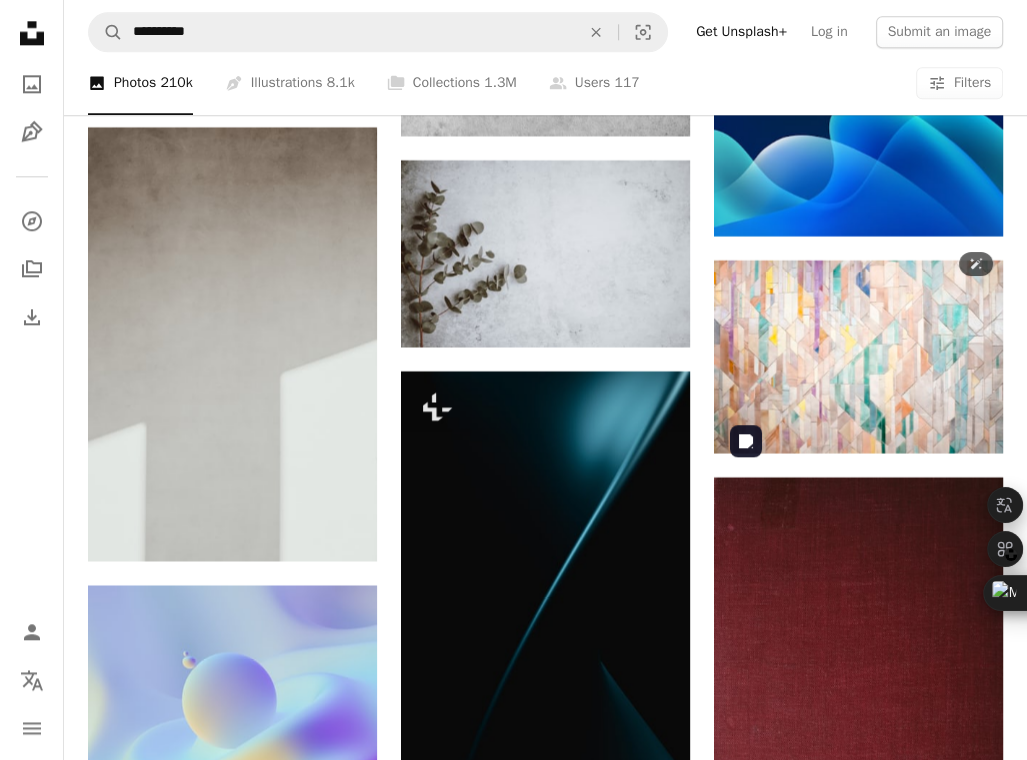 scroll, scrollTop: 17000, scrollLeft: 0, axis: vertical 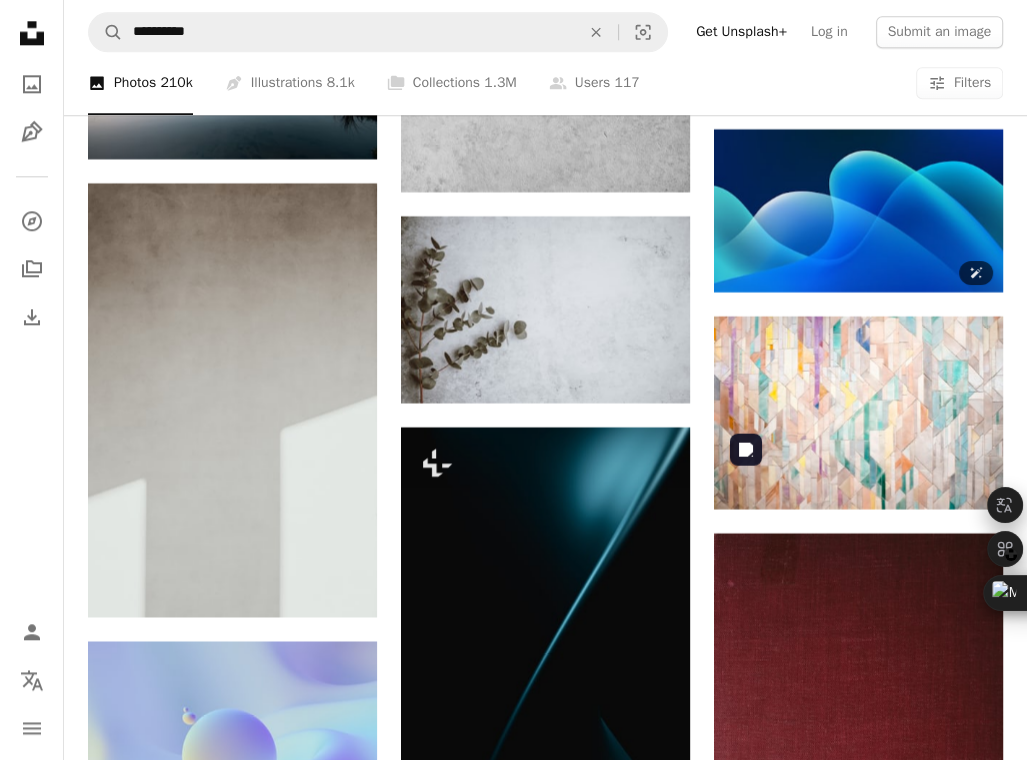click at bounding box center [858, 1450] 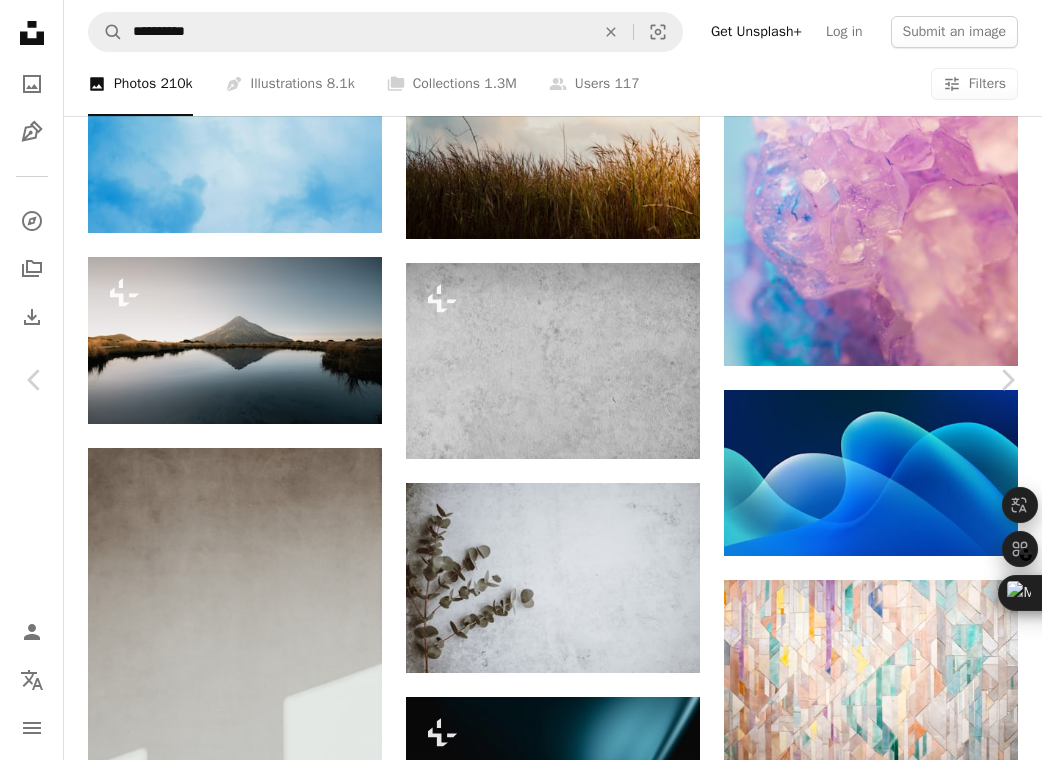 click on "Info" at bounding box center (859, 5322) 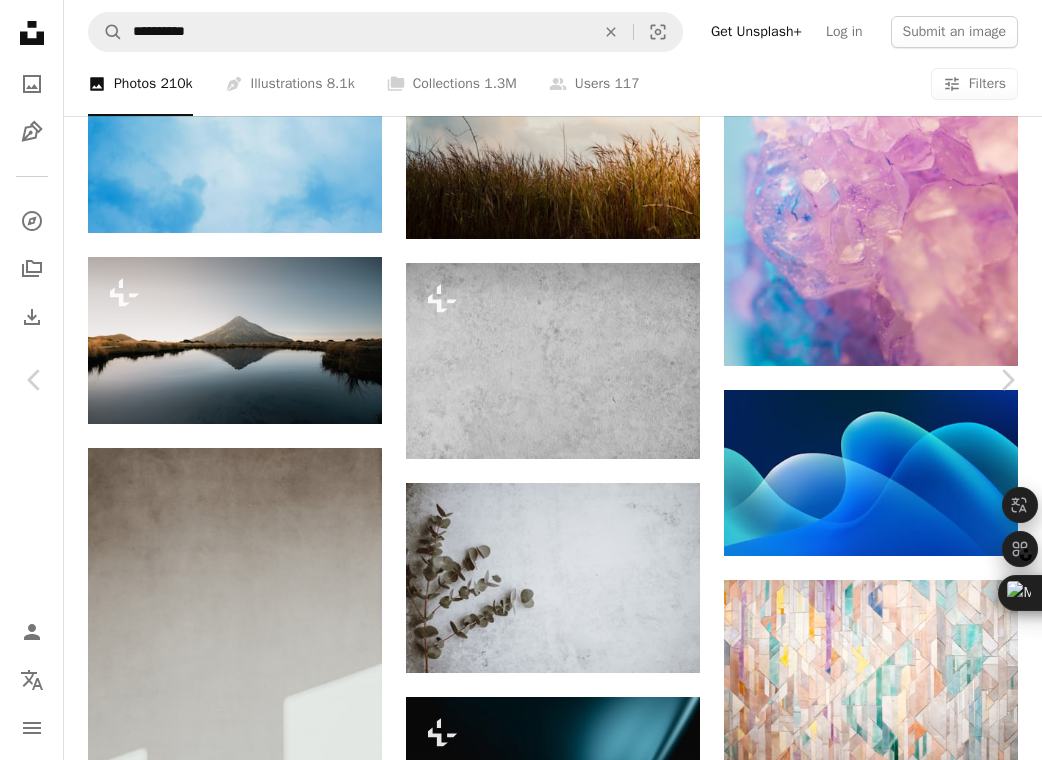 click on "Zoom in" at bounding box center (513, 4989) 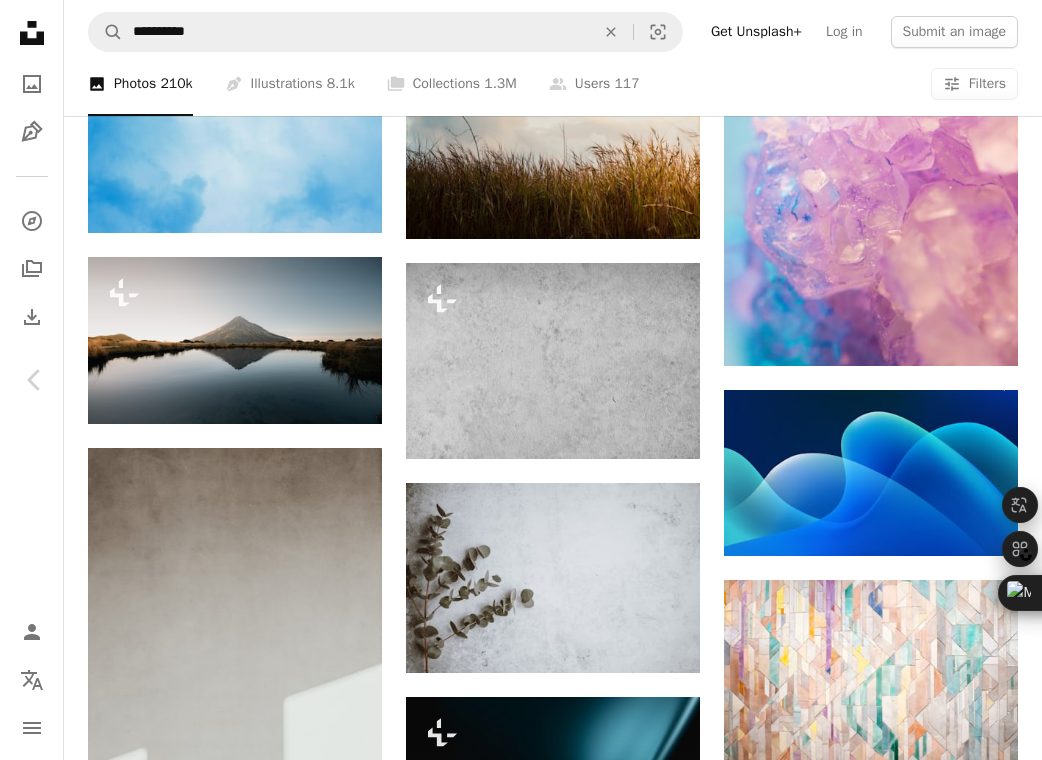 click on "Chevron right" at bounding box center [1007, 380] 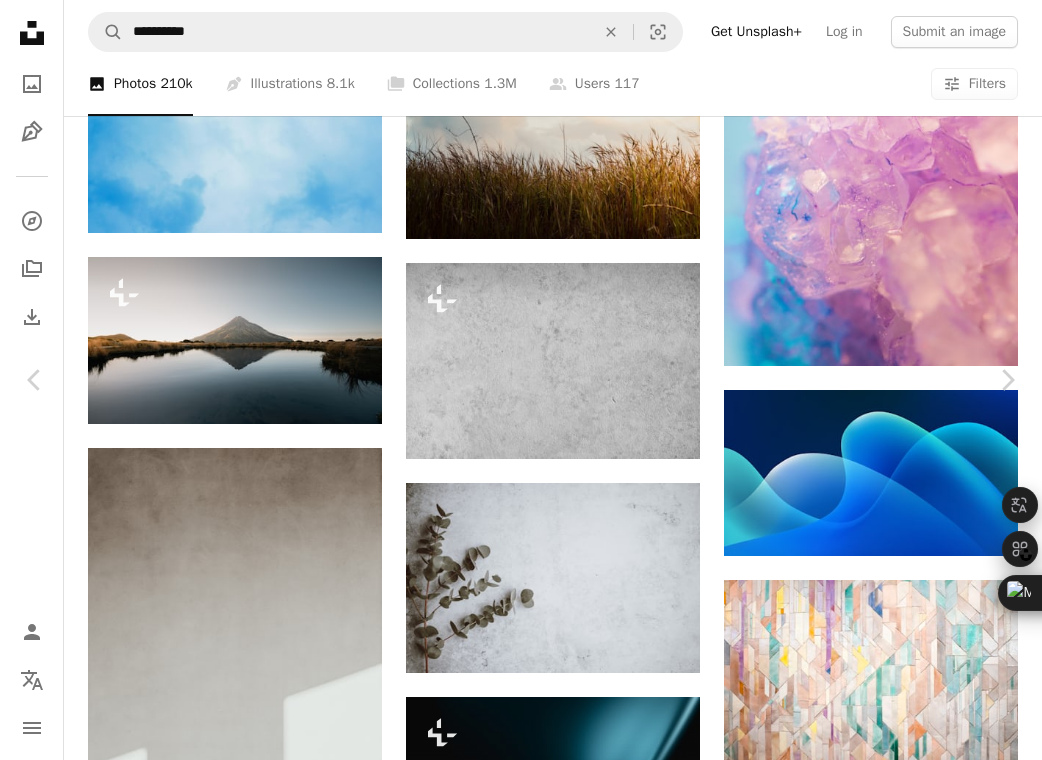 click on "An X shape Chevron left Chevron right [FIRST] [LAST] For Unsplash+ A heart A plus sign Edit image Plus sign for Unsplash+ A lock Download Zoom in A forward-right arrow Share More Actions A map marker [COUNTRY] Calendar outlined Published on [MONTH] [DAY], [YEAR] Safety Licensed under the Unsplash+ License wallpaper background 4K Images dark wallpaper dark background illustration 3d render dark mode wallpaper digital image dark mode dark mode background [COUNTRY] Backgrounds From this series Chevron right Plus sign for Unsplash+ Plus sign for Unsplash+ Related images Plus sign for Unsplash+ A heart A plus sign [FIRST] [LAST] For Unsplash+ A lock Download Plus sign for Unsplash+ A heart A plus sign [FIRST] [LAST] For Unsplash+ A lock Download Plus sign for Unsplash+ A heart A plus sign [FIRST] [LAST] For Unsplash+ A lock Download Plus sign for Unsplash+ A heart A plus sign [FIRST] [LAST] For Unsplash+ A lock Download Plus sign for Unsplash+ A heart A plus sign [FIRST] [LAST] For" at bounding box center [521, 4989] 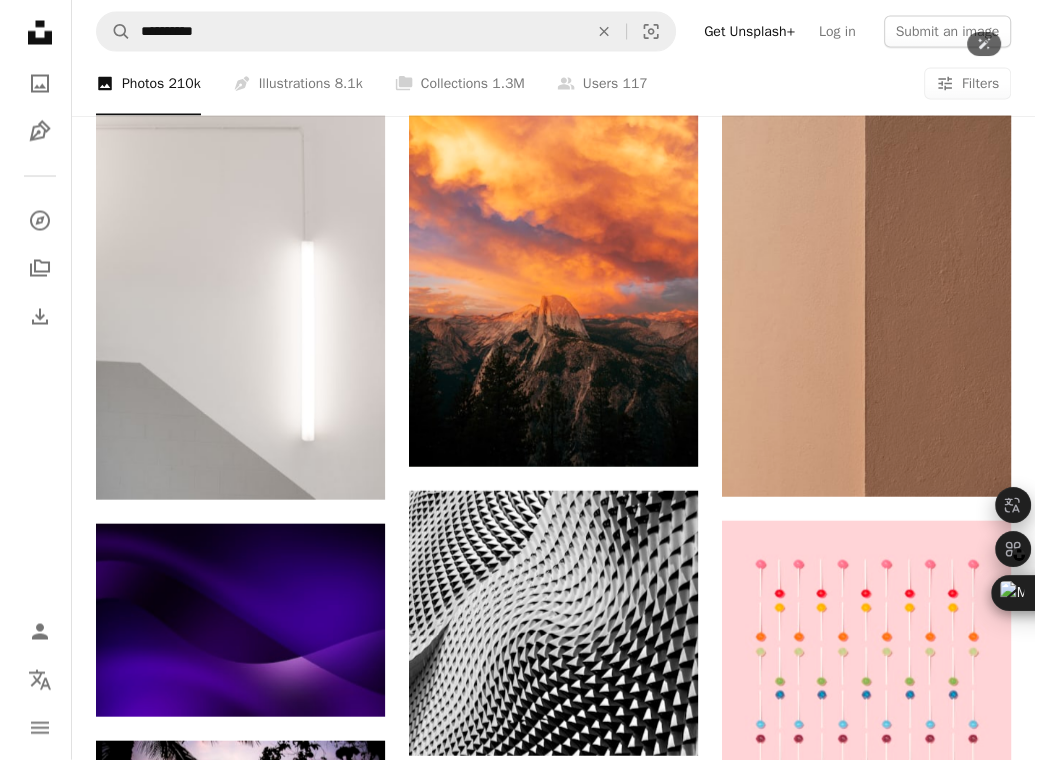 scroll, scrollTop: 63800, scrollLeft: 0, axis: vertical 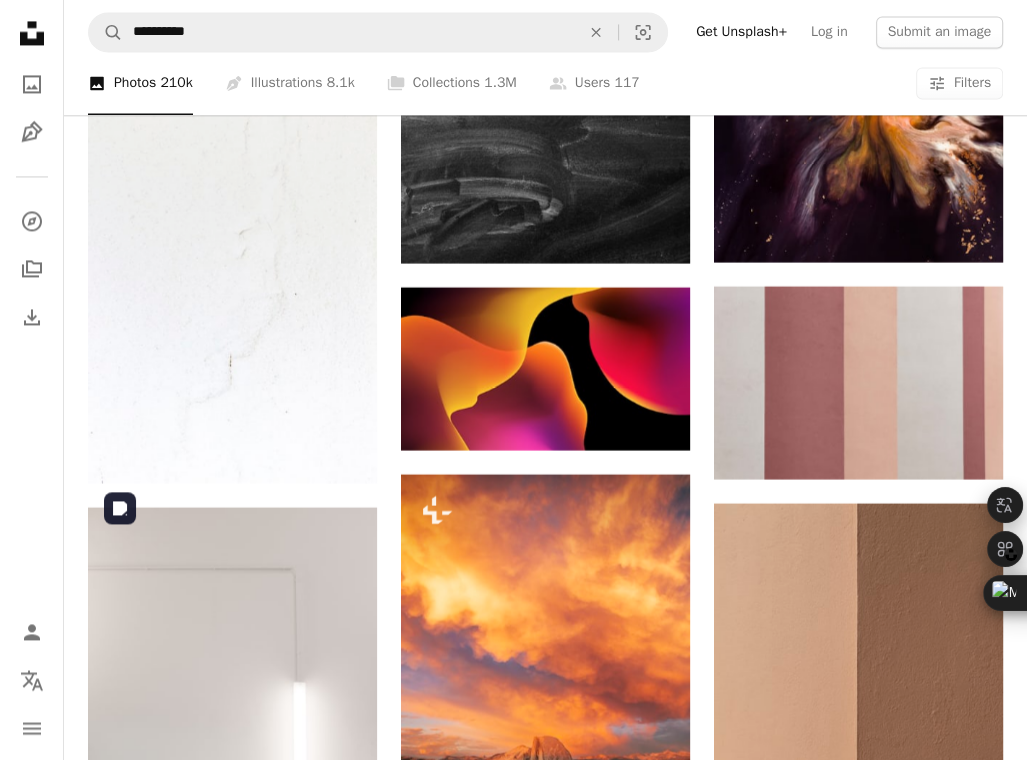 click at bounding box center [232, 1262] 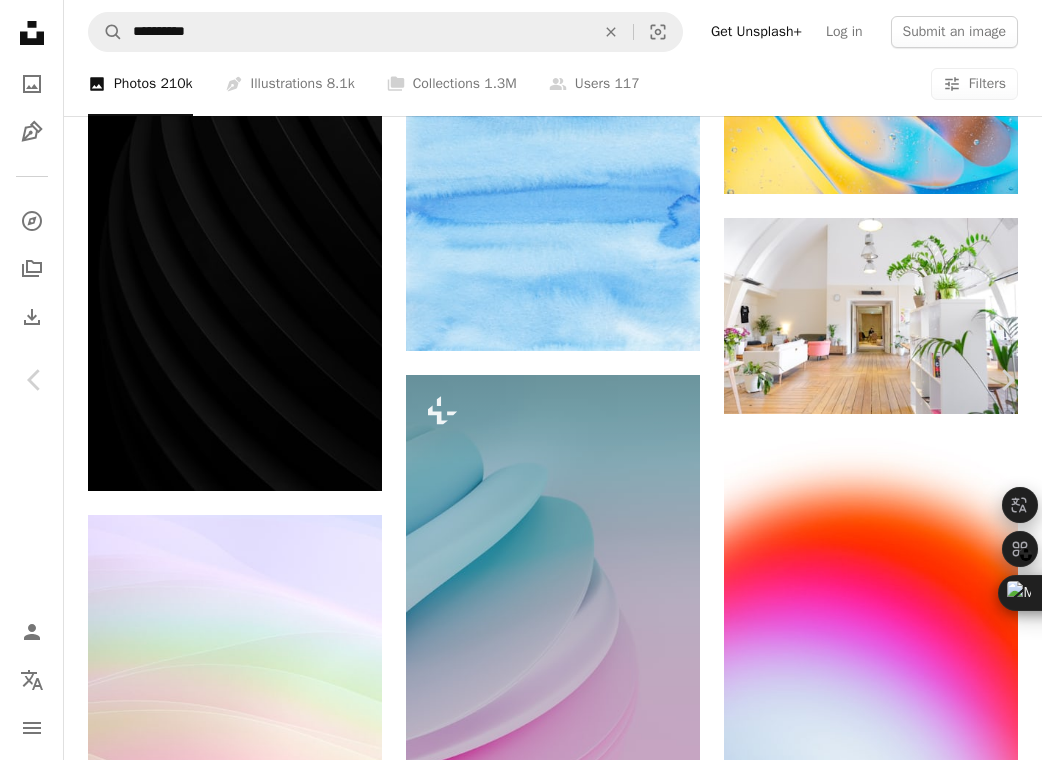 click on "Views [NUMBER] Downloads [NUMBER] Featured in Photos A forward-right arrow Share Info icon Info More Actions A map marker [CITY], [REGION] Calendar outlined Published on  [DATE], [YEAR] Camera [CAMERA_MODEL] Safety Free to use under the  Unsplash License beach sea sunset pink beach wallpaper pink wallpaper sand wave rock vacation island pink background beach background palm trees palm coast seaside shore seashore coastline Free stock photos" at bounding box center (513, 8079) 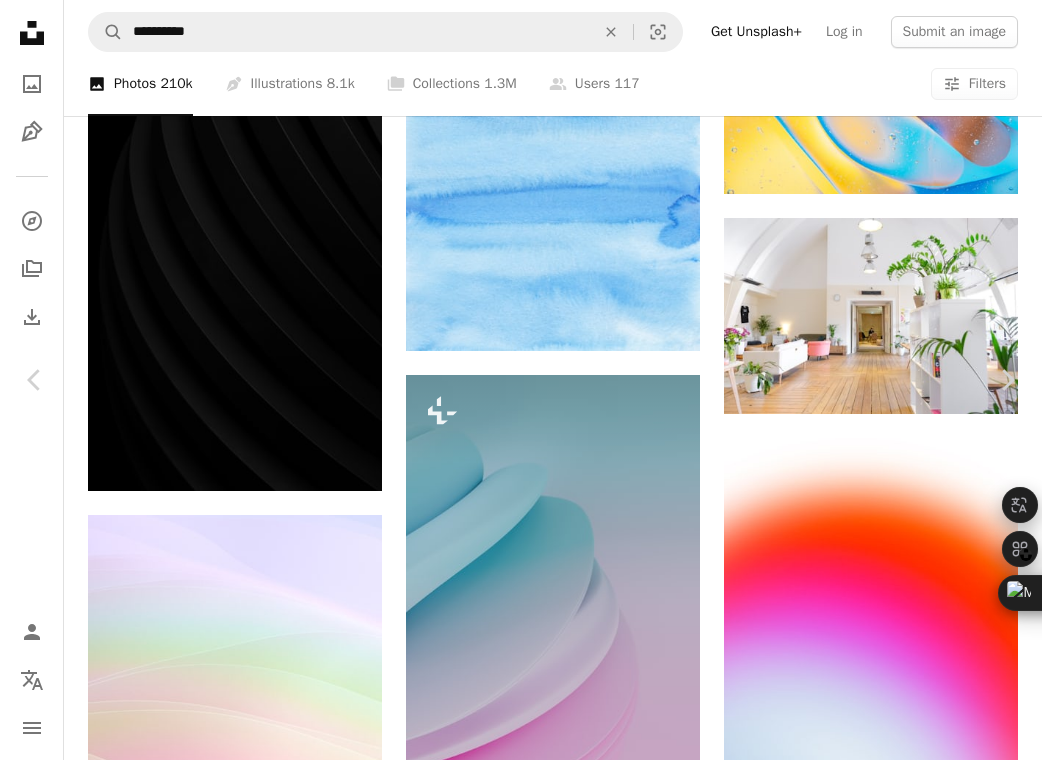 click on "An X shape Chevron left Chevron right [FIRST] [LAST] [USERNAME] A heart A plus sign Edit image Plus sign for Unsplash+ Download free Chevron down Zoom in Views [NUMBER], [NUMBER] Downloads [NUMBER], [NUMBER] Featured in Photos A forward-right arrow Share Info icon Info More Actions A map marker [LOCATION_NAME], [STATE], [COUNTRY] Calendar outlined Published on [MONTH] [DAY], [YEAR] Camera [CAMERA_MAKE], [CAMERA_MODEL] Safety Free to use under the Unsplash License beach sea sunset pink beach wallpaper pink wallpaper sand wave rock vacation island pink background beach background palm trees palm coast seaside shore coastline Free stock photos Browse premium related images on iStock | Save 20% with code UNSPLASH20 Related images A heart A plus sign [ORGANIZATION_NAME] Available for hire A checkmark inside of a circle Arrow pointing down A heart A plus sign [FIRST] [LAST] Available for hire A checkmark inside of a circle Arrow pointing down A heart A plus sign [FIRST] [LAST] Available for hire A checkmark inside of a circle" at bounding box center (521, 7728) 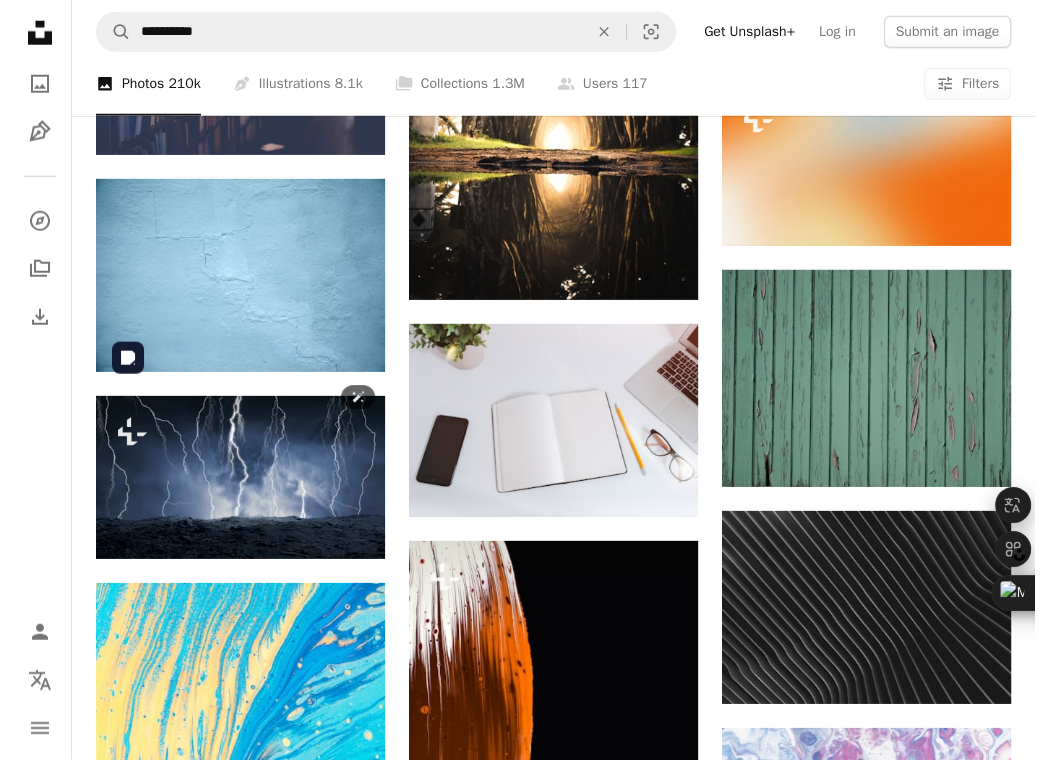 scroll, scrollTop: 90960, scrollLeft: 0, axis: vertical 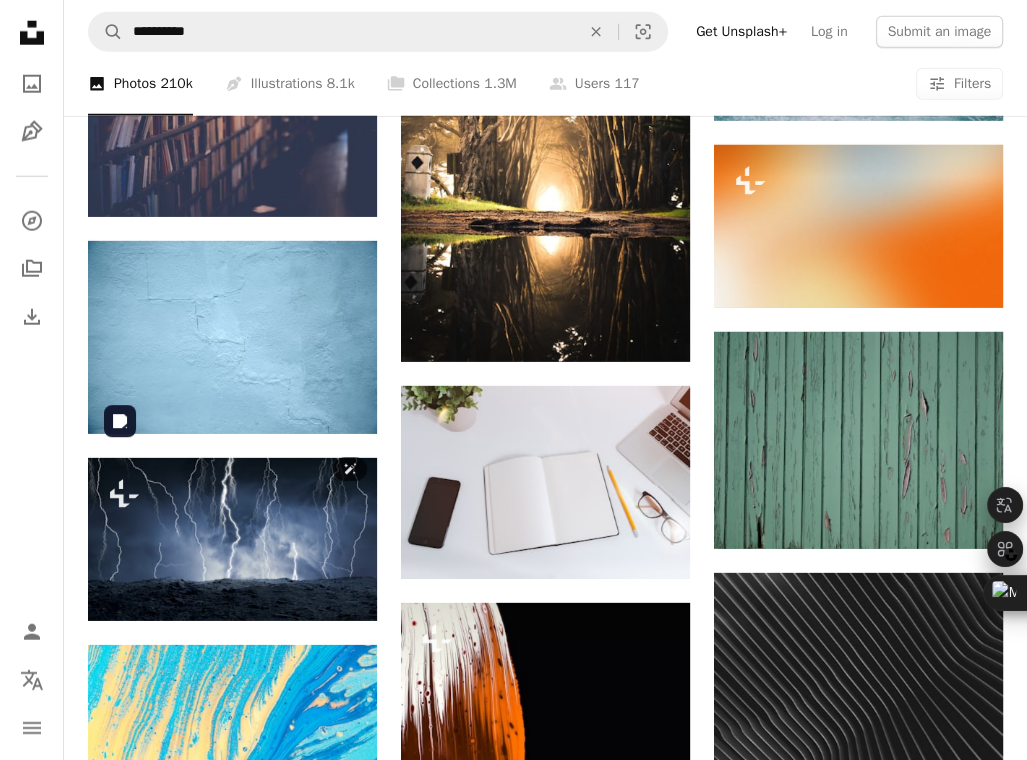 click at bounding box center [232, 1198] 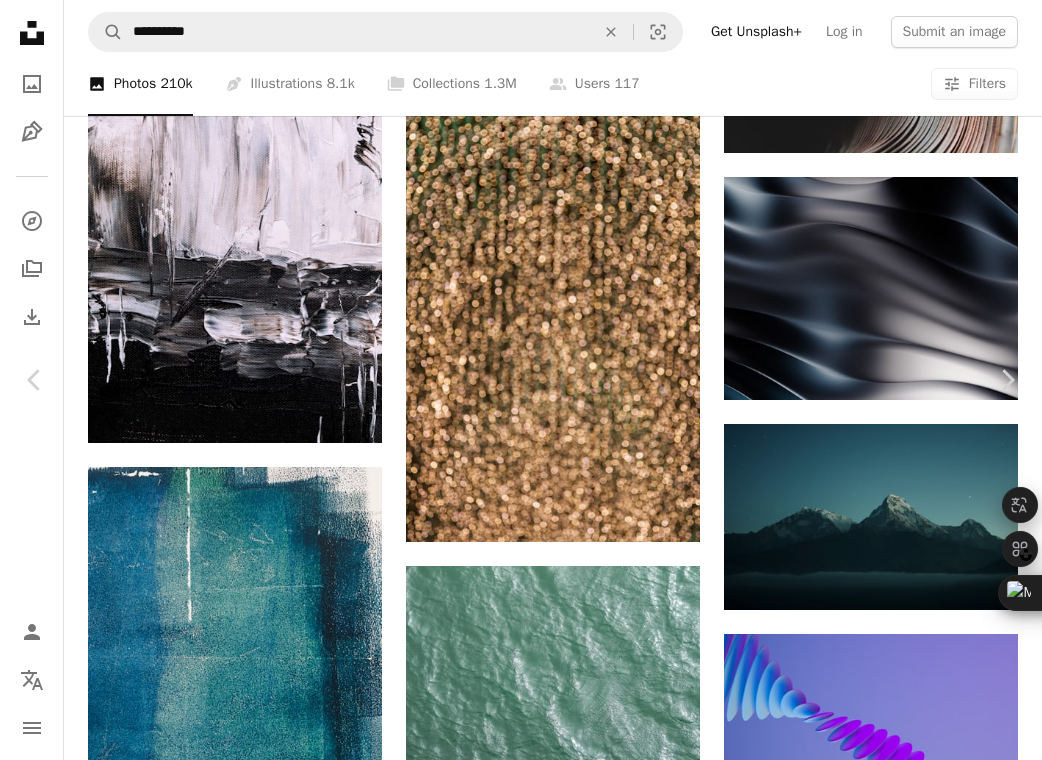 click on "Download free" at bounding box center (843, 6794) 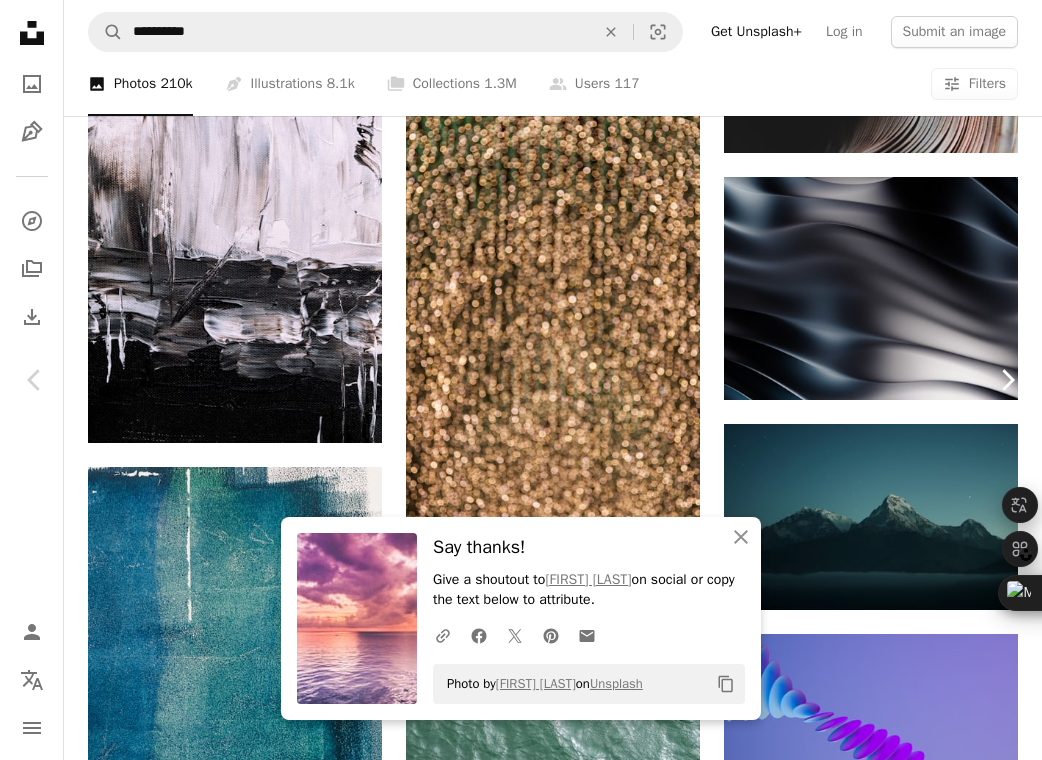 click on "Chevron right" at bounding box center (1007, 380) 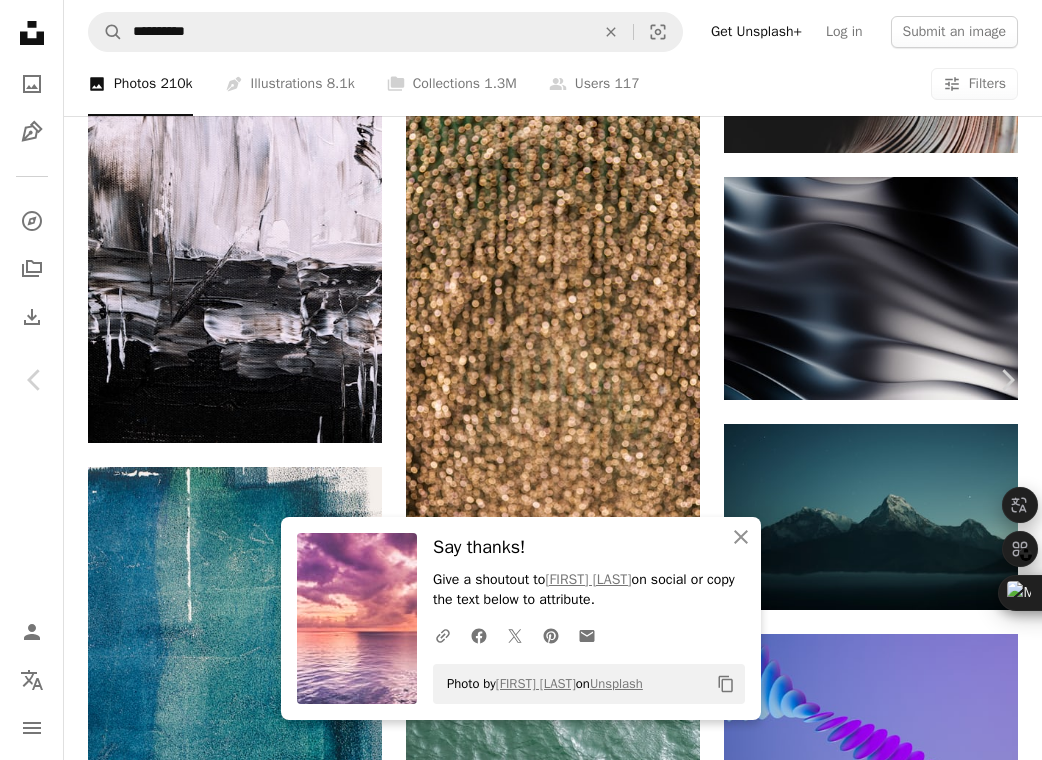 click on "**********" at bounding box center (521, -42107) 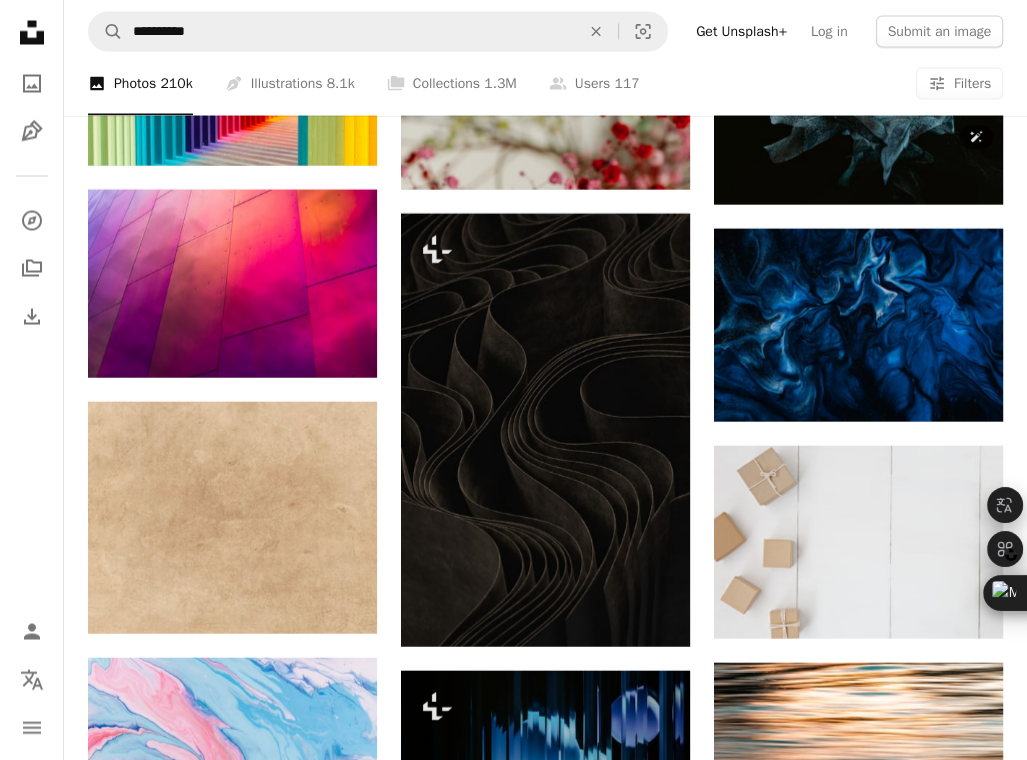 scroll, scrollTop: 95209, scrollLeft: 0, axis: vertical 